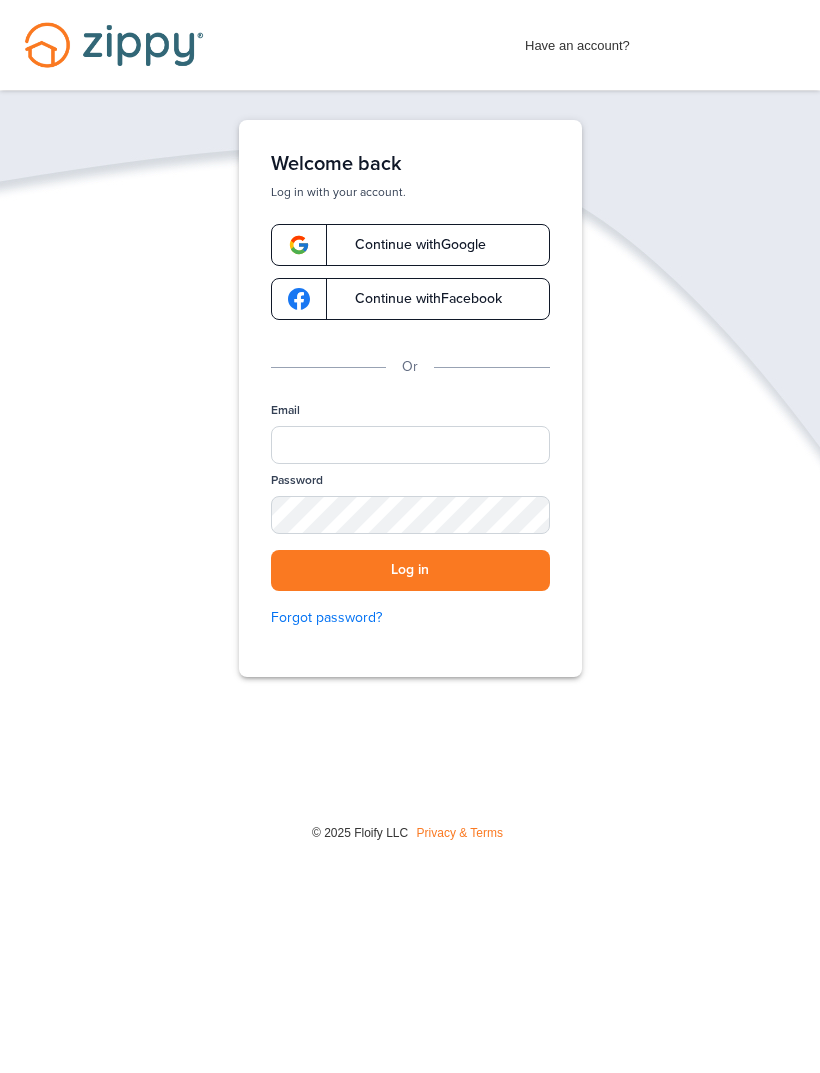 scroll, scrollTop: 0, scrollLeft: 0, axis: both 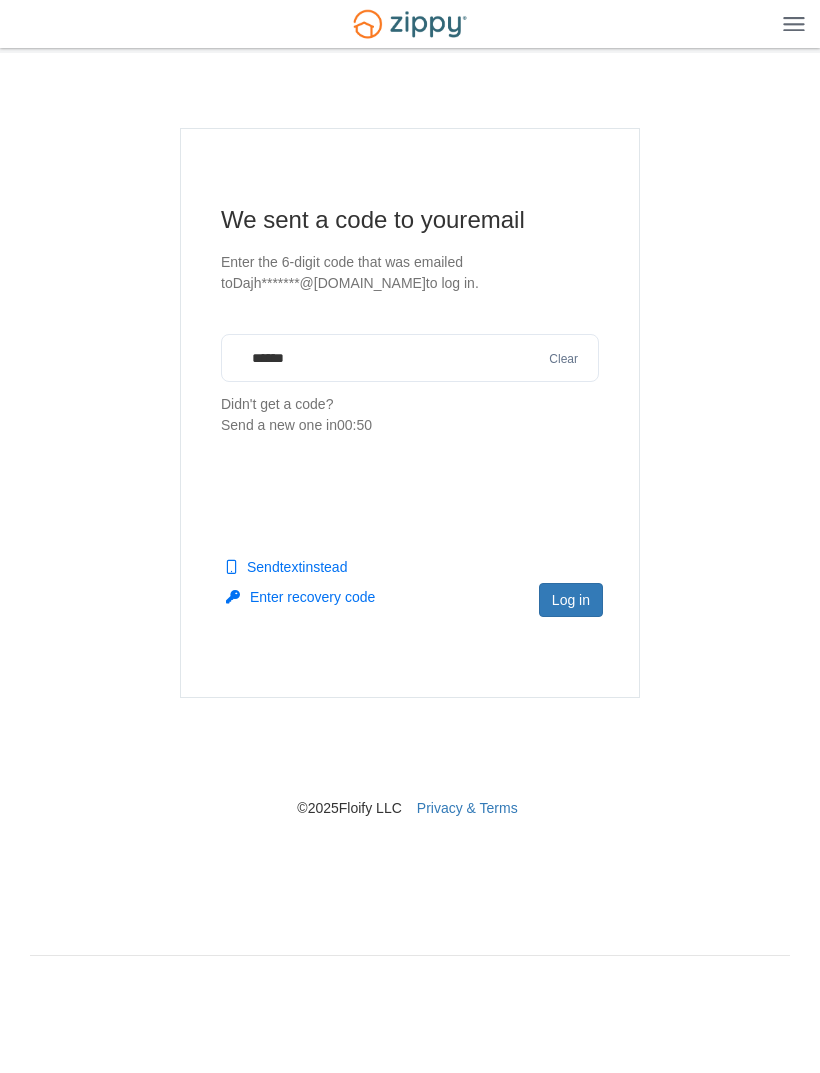 type on "******" 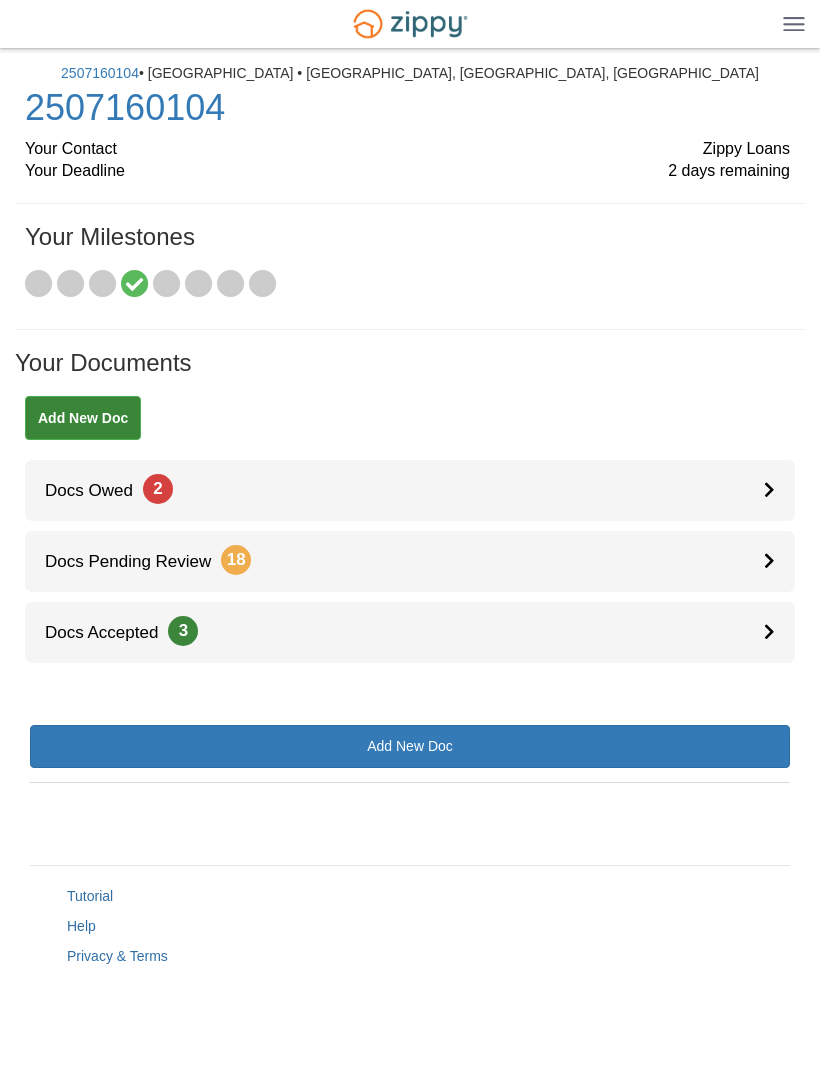 scroll, scrollTop: 0, scrollLeft: 0, axis: both 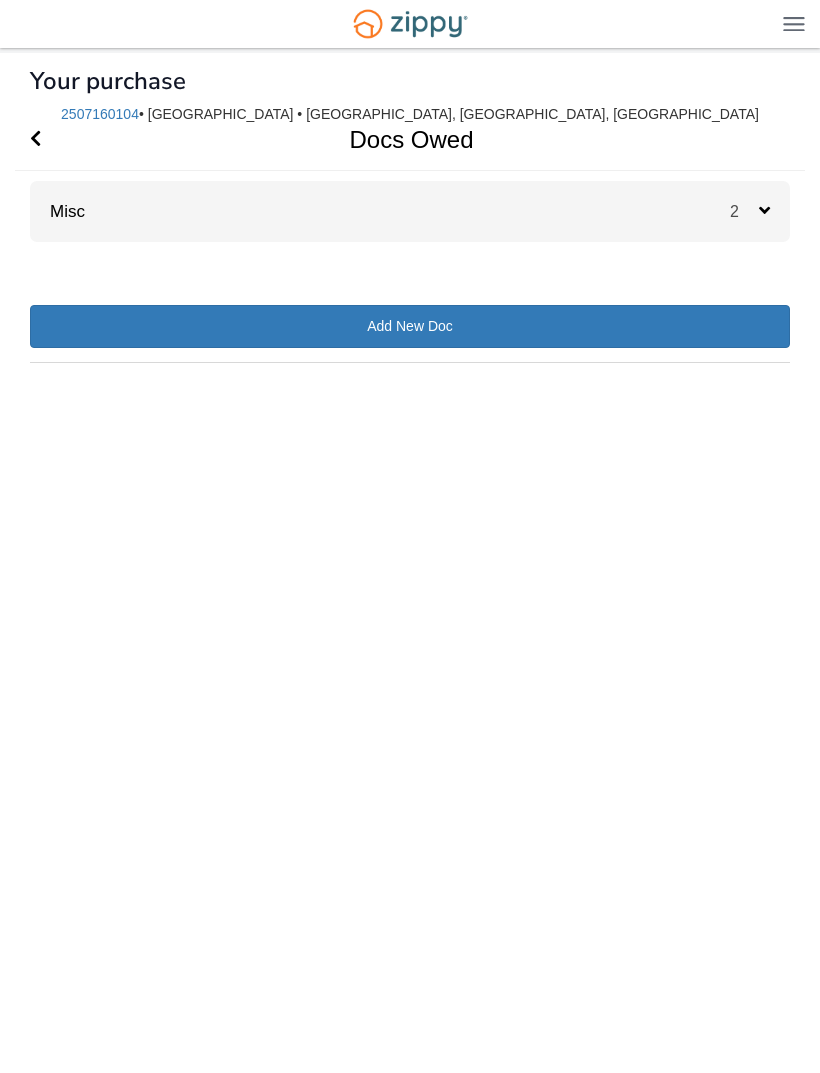 click on "Misc
2" at bounding box center (410, 211) 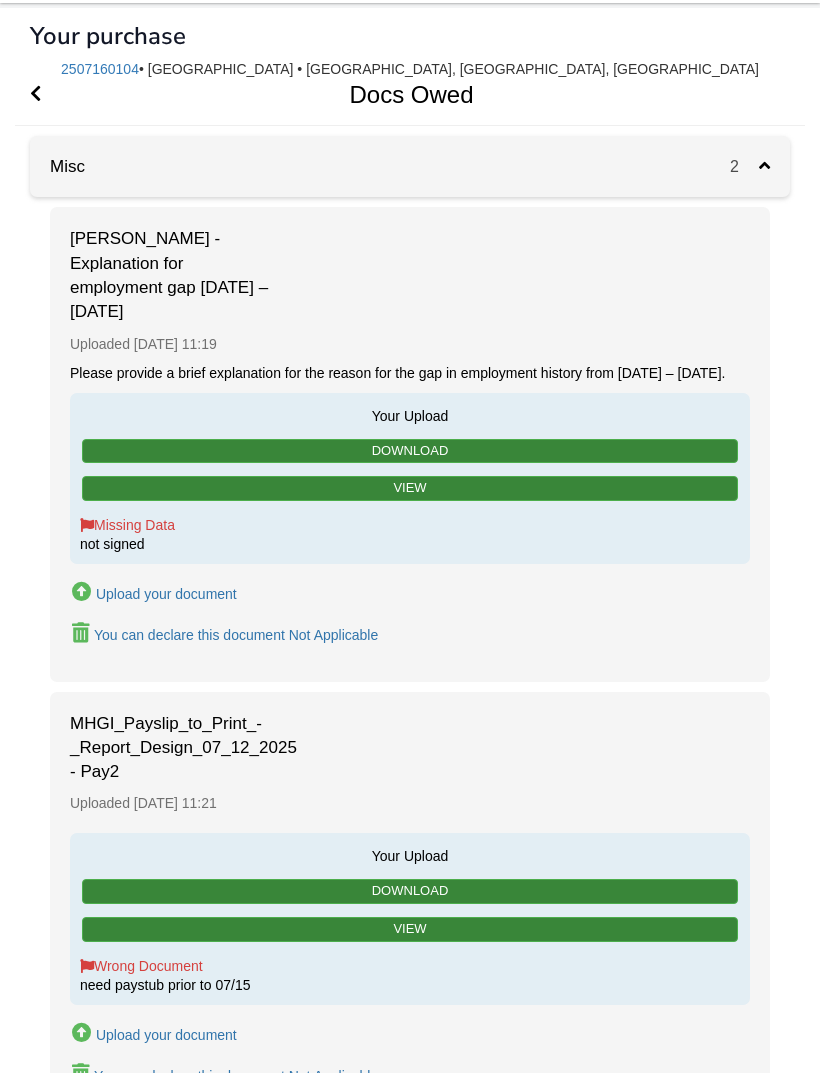 scroll, scrollTop: 0, scrollLeft: 0, axis: both 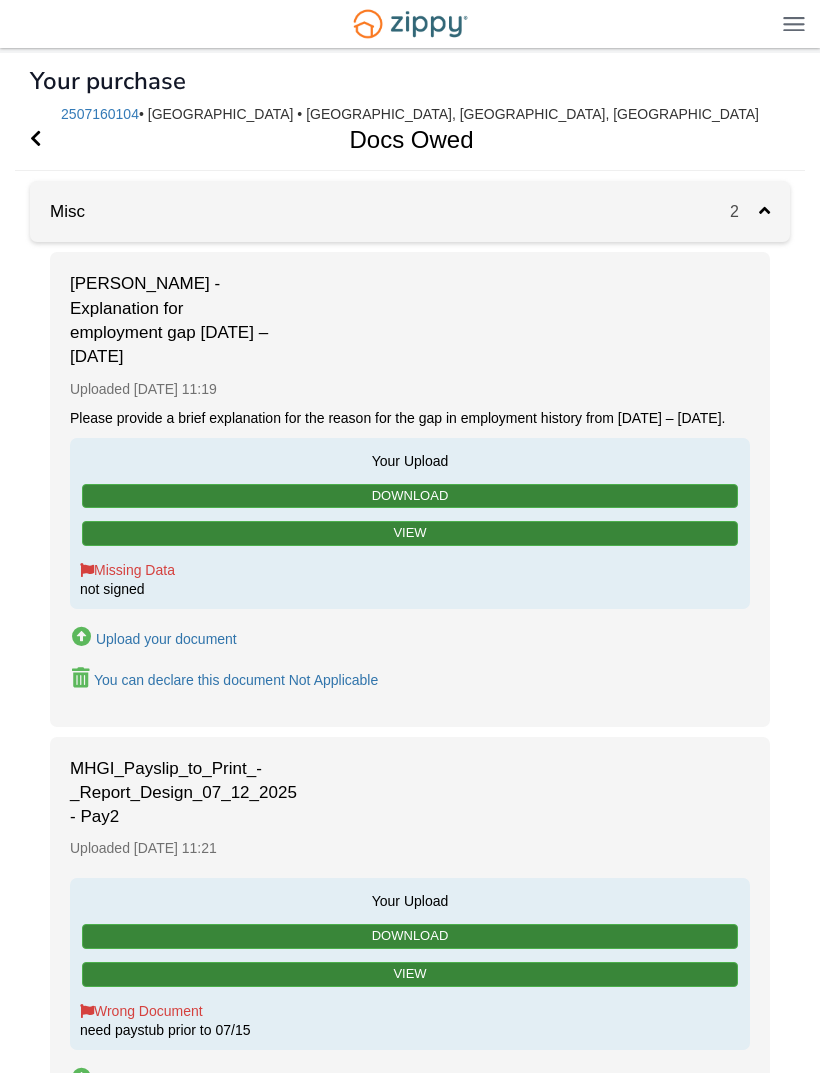 click at bounding box center [35, 138] 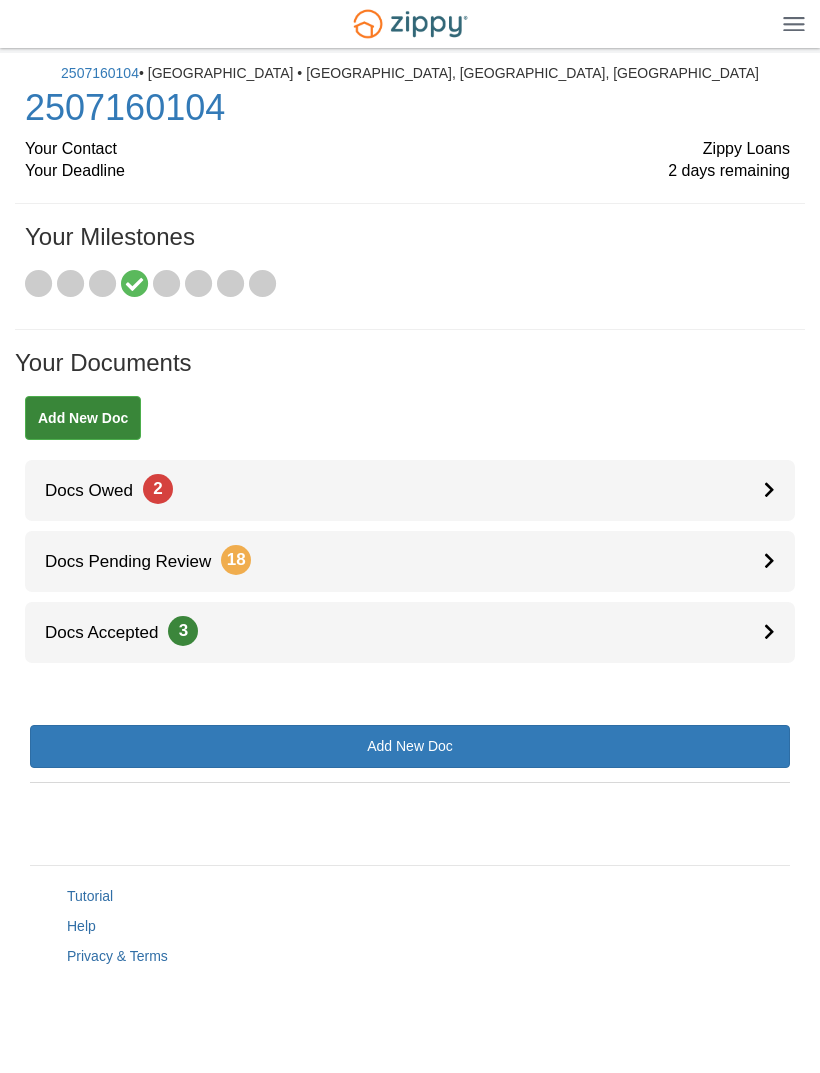scroll, scrollTop: 0, scrollLeft: 0, axis: both 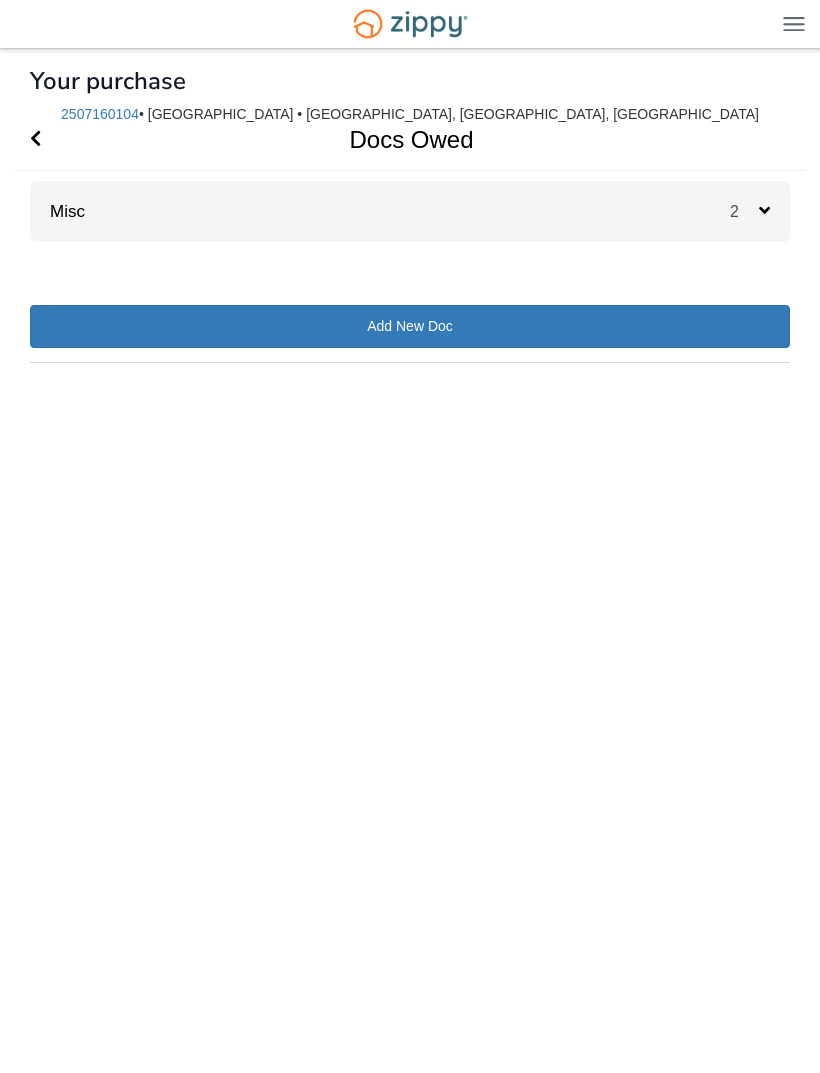 click on "Misc
2" at bounding box center (410, 211) 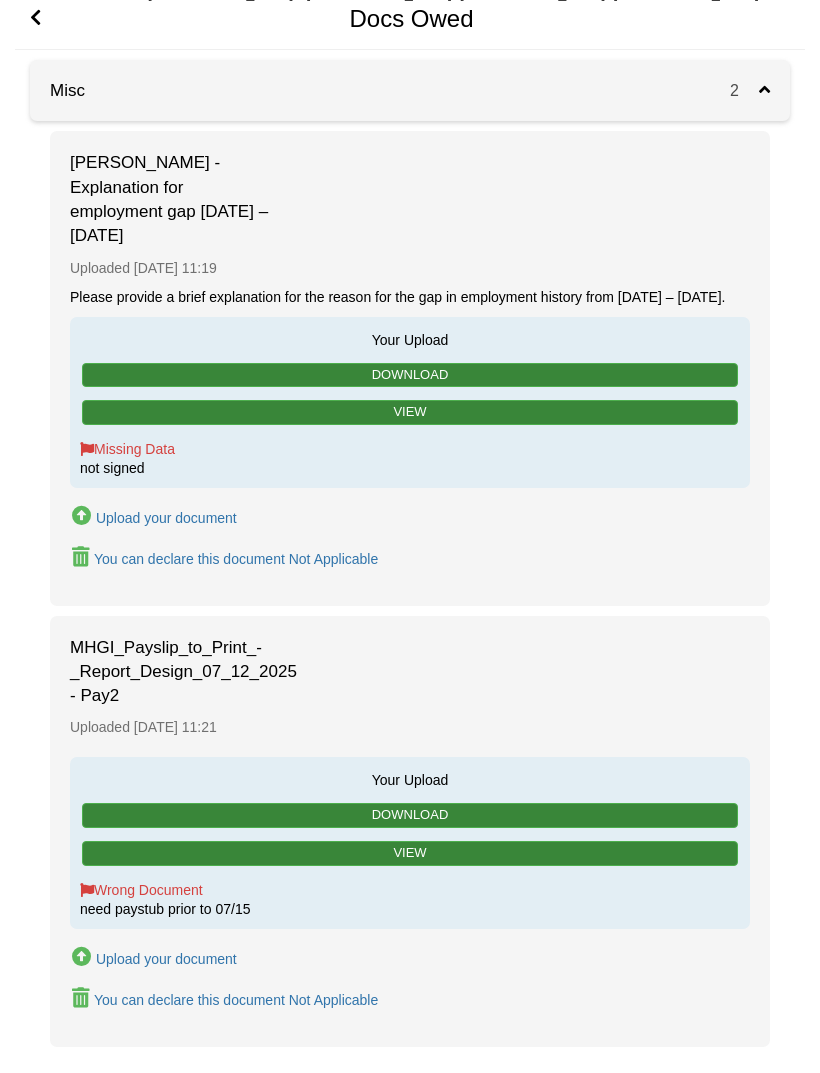 scroll, scrollTop: 120, scrollLeft: 0, axis: vertical 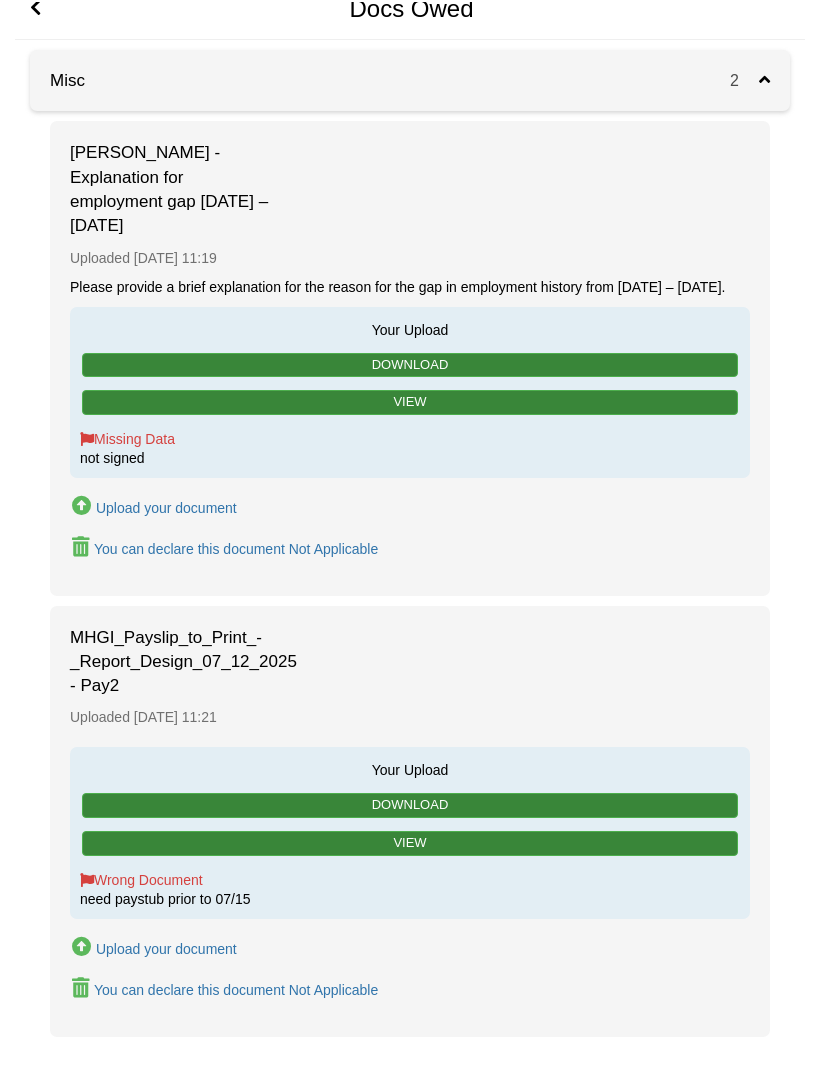 click on "Upload your document" at bounding box center [154, 945] 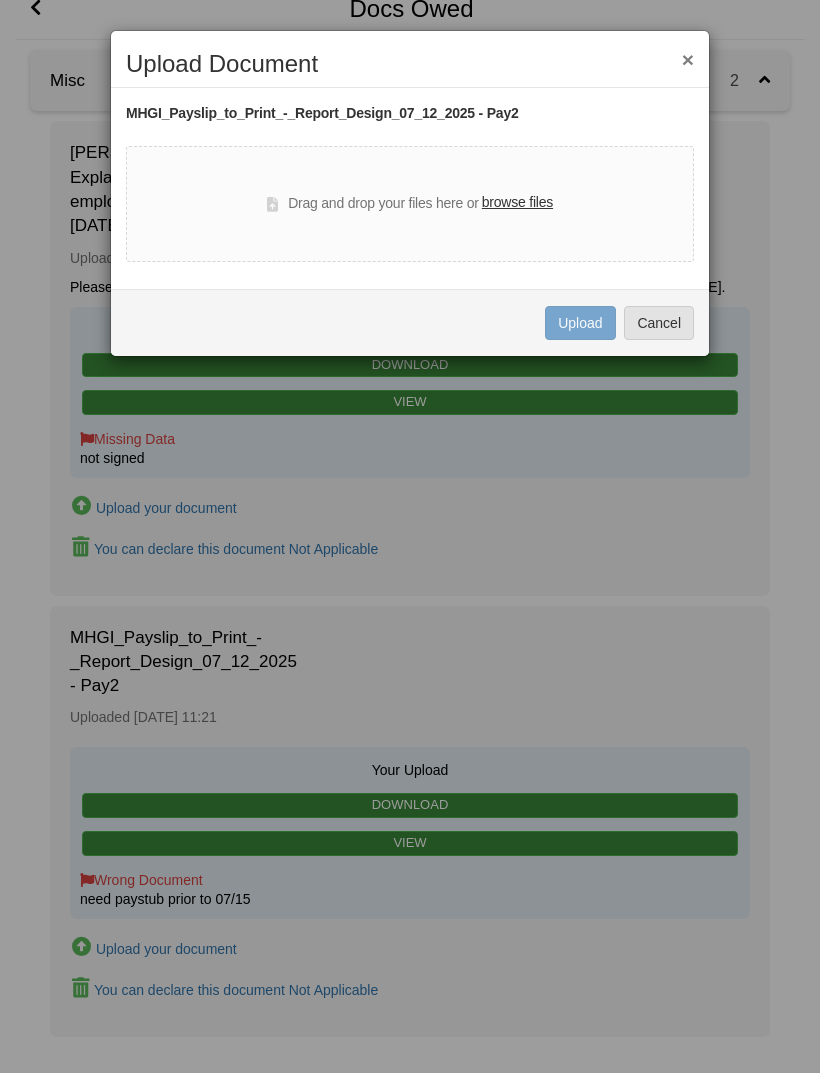 click on "browse files" at bounding box center (517, 203) 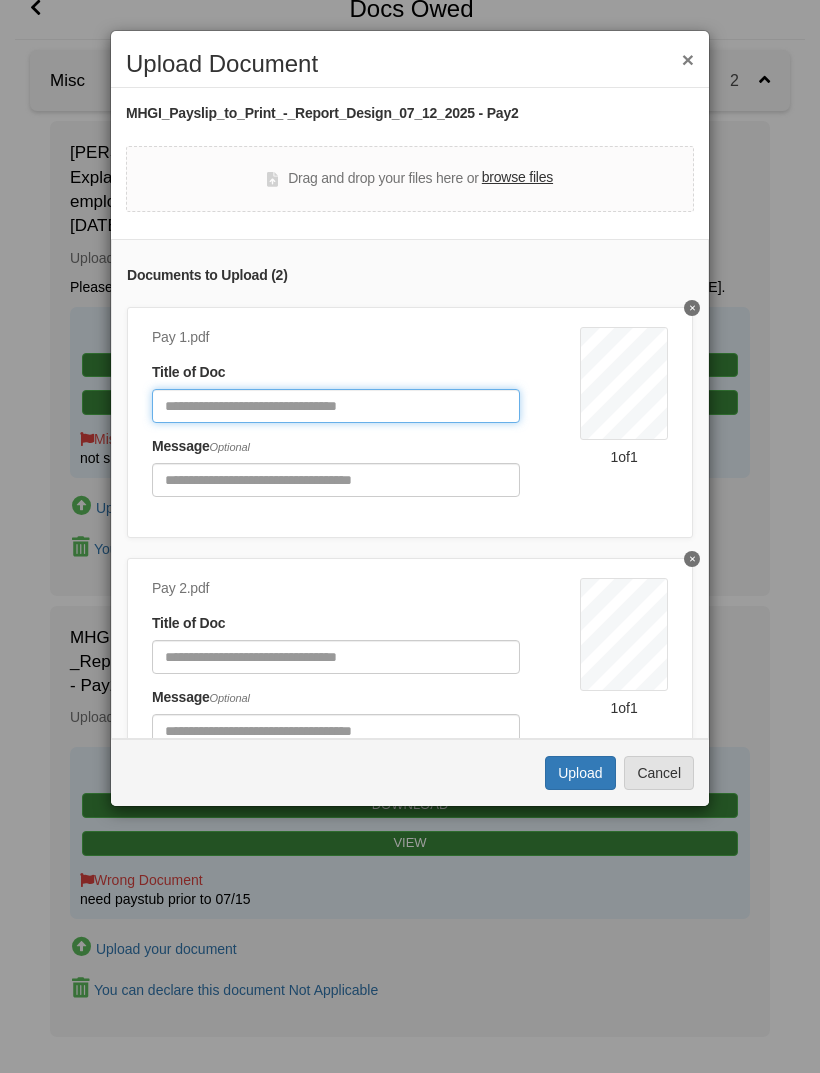 click 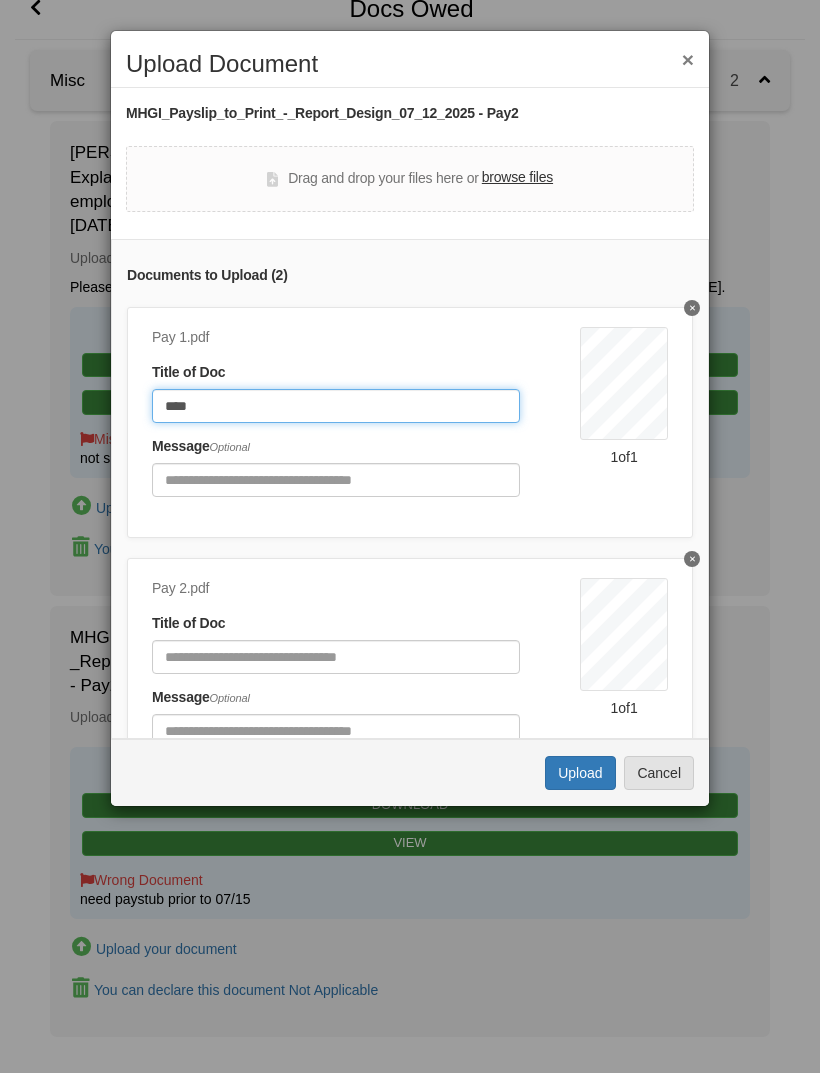 type on "****" 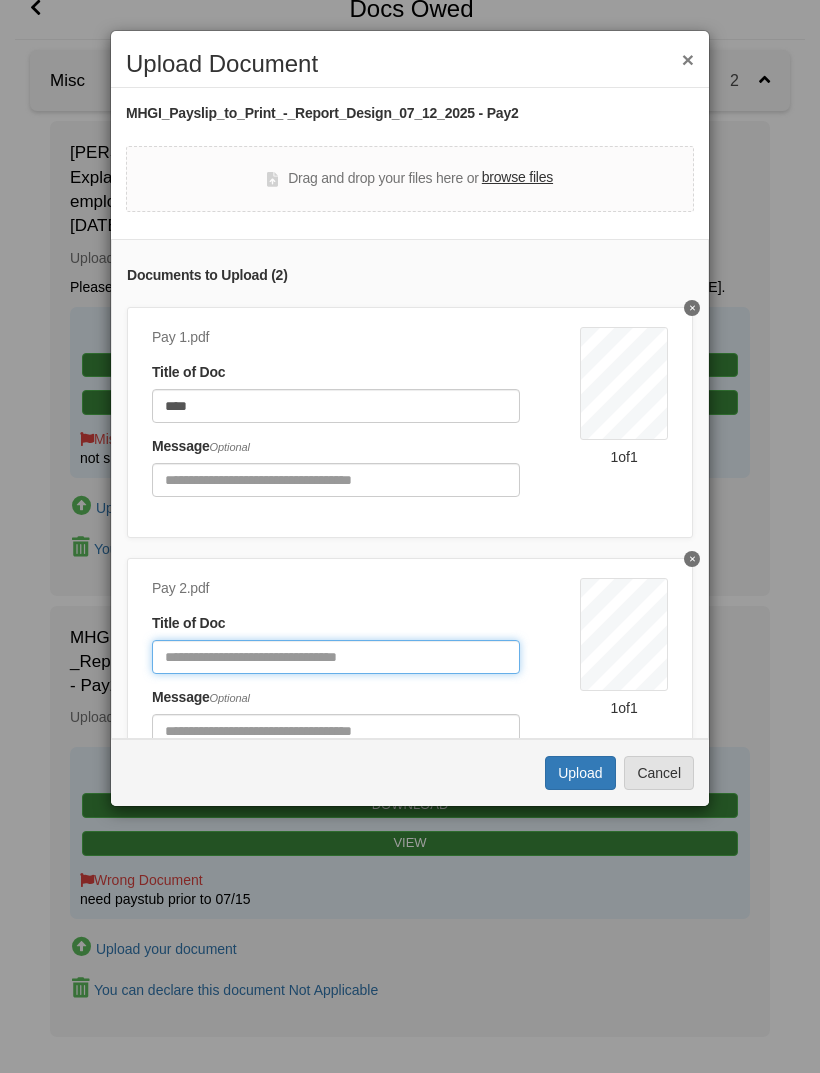 click 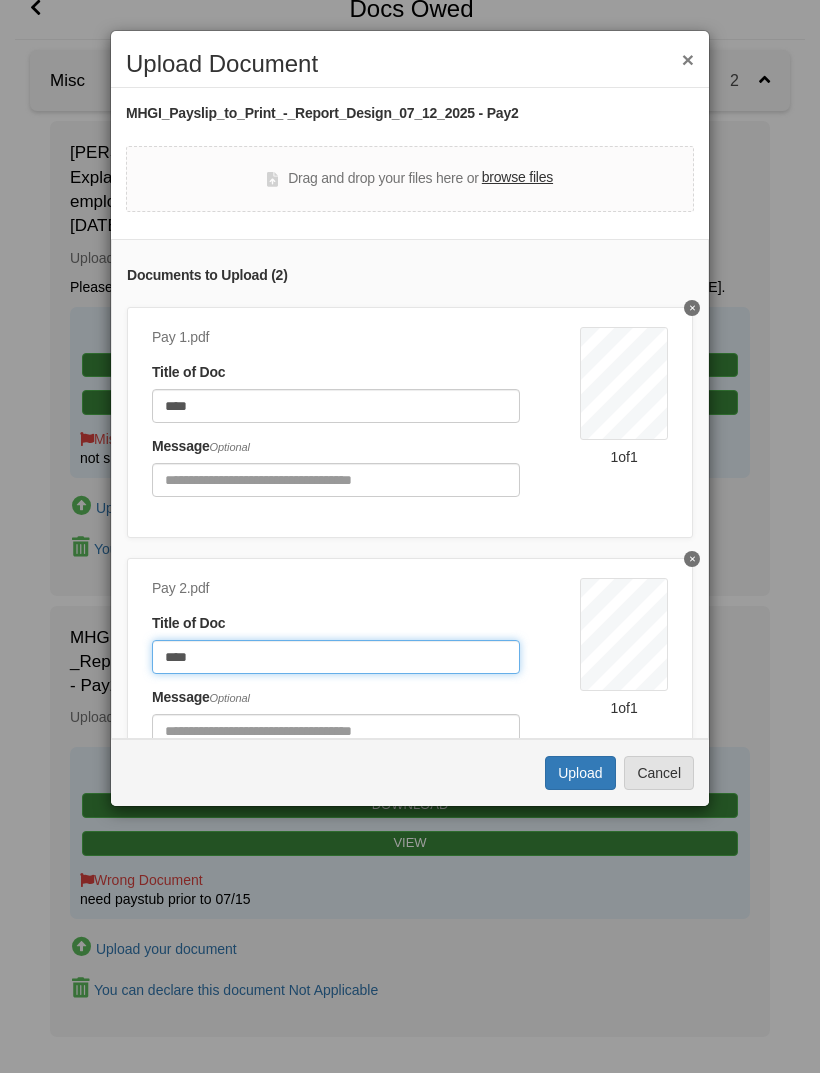 type on "****" 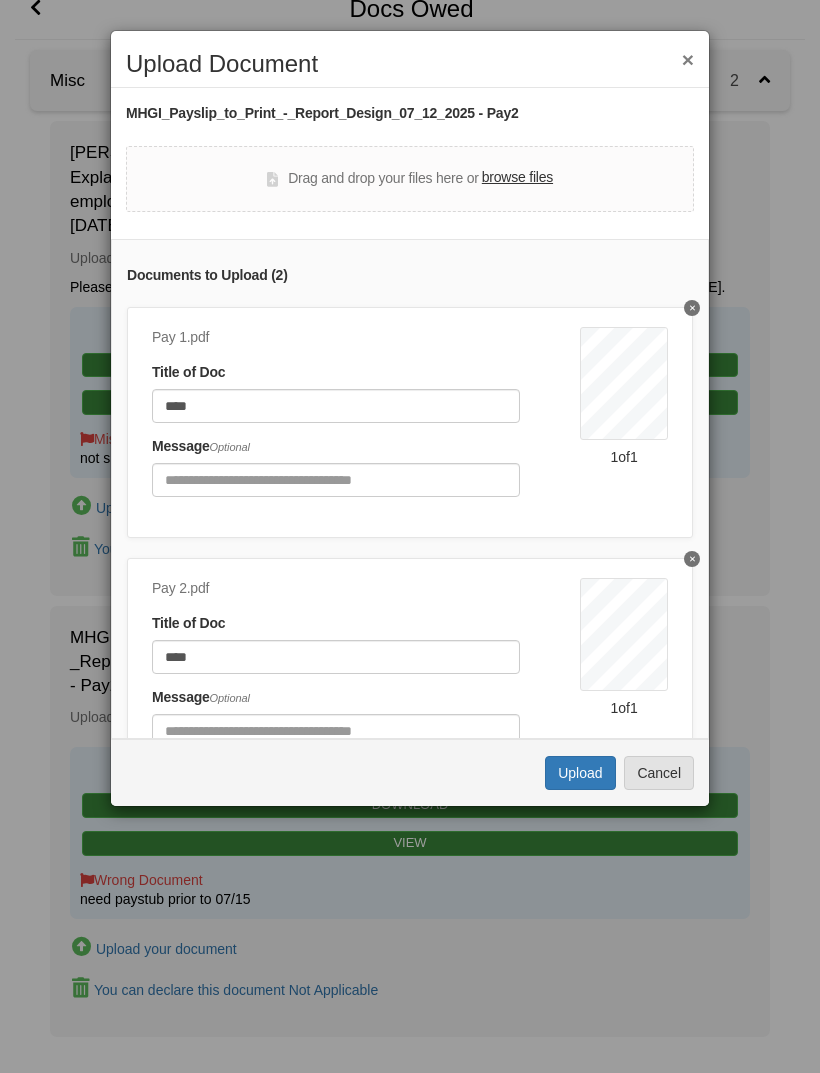 click on "Upload" at bounding box center (580, 773) 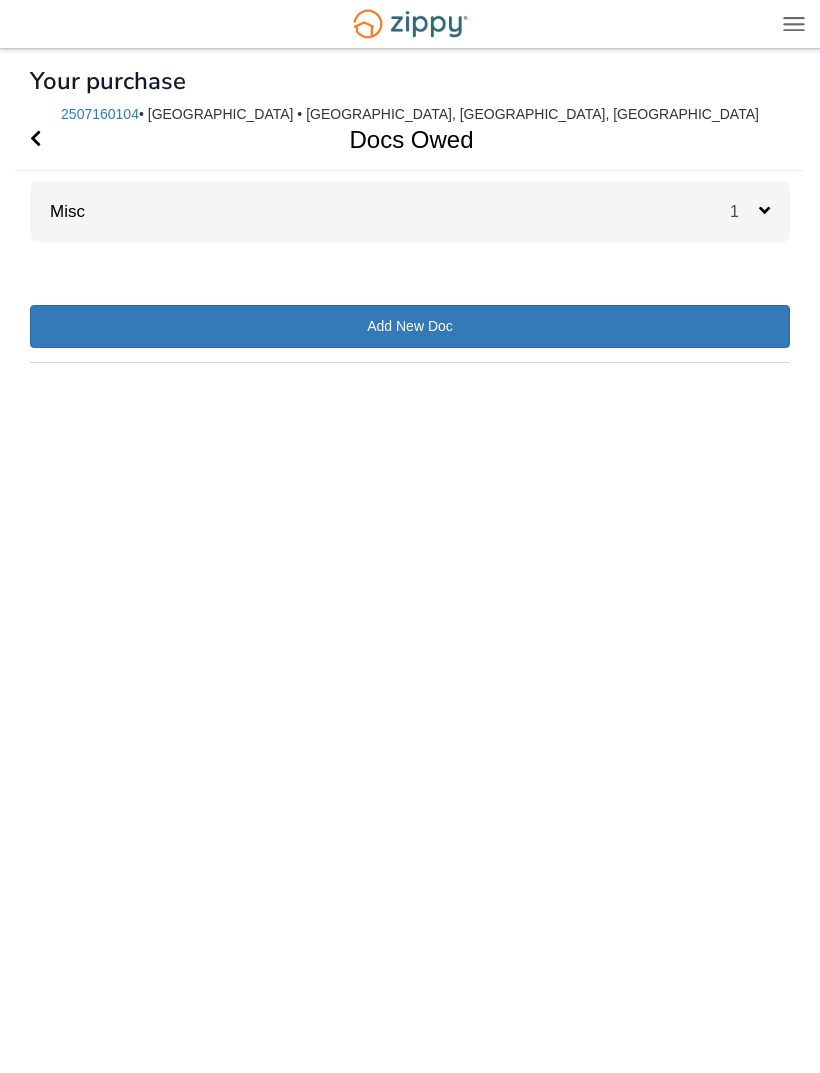 scroll, scrollTop: 26, scrollLeft: 0, axis: vertical 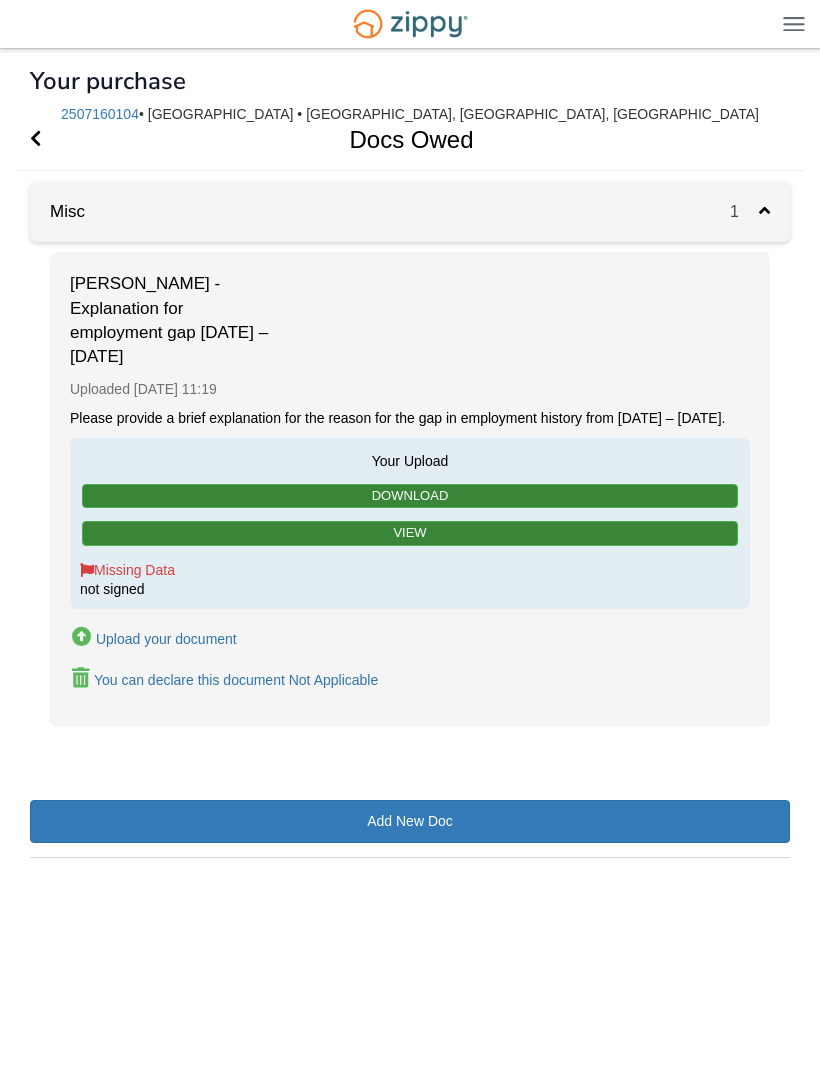 click on "Upload your document" at bounding box center [166, 639] 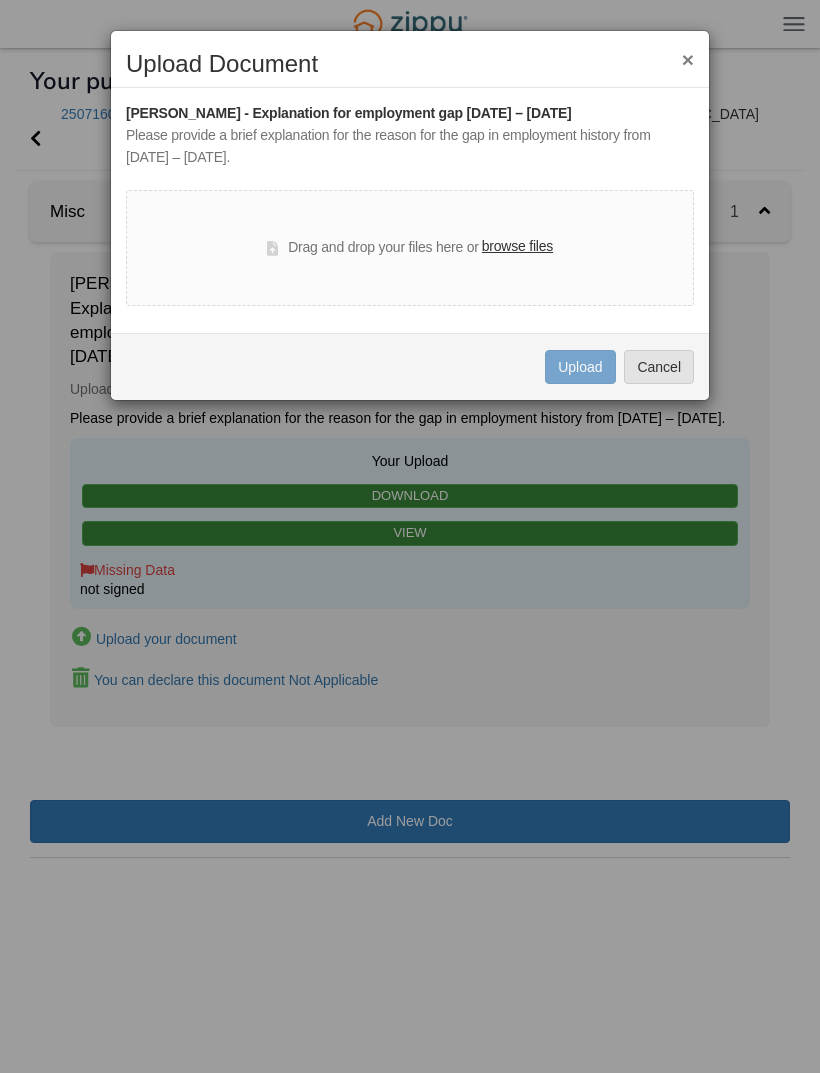 click on "browse files" at bounding box center [517, 247] 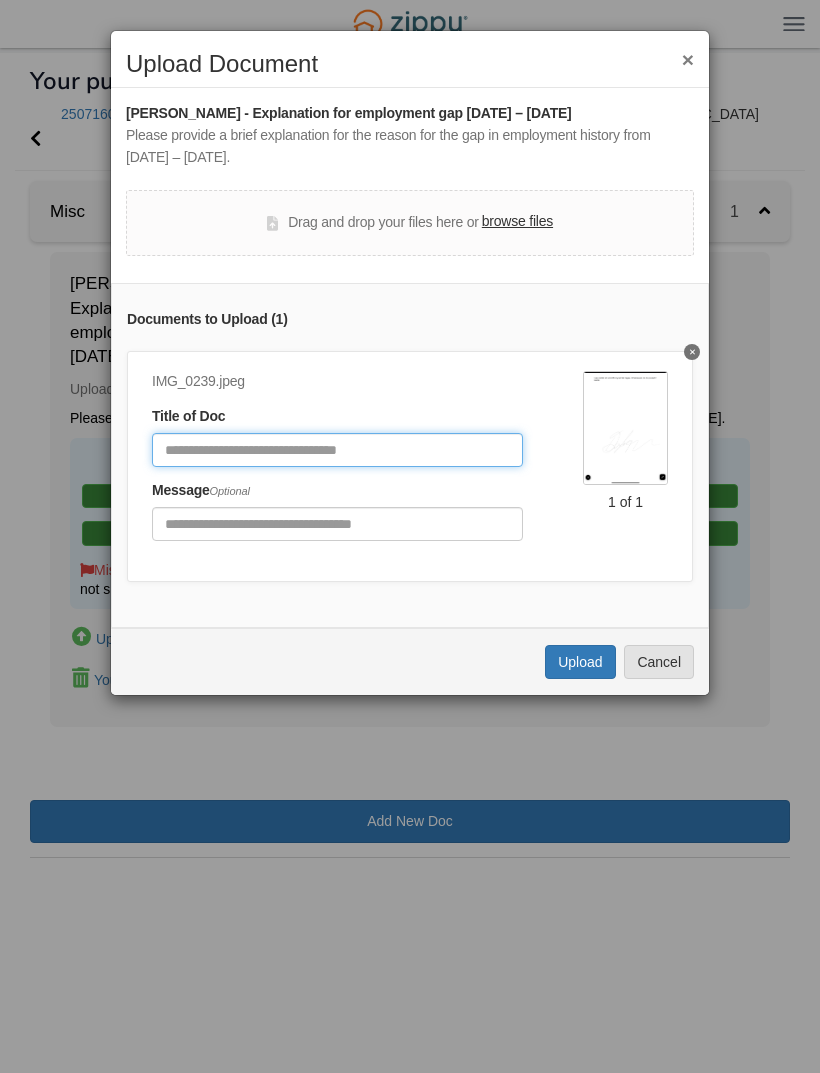 click 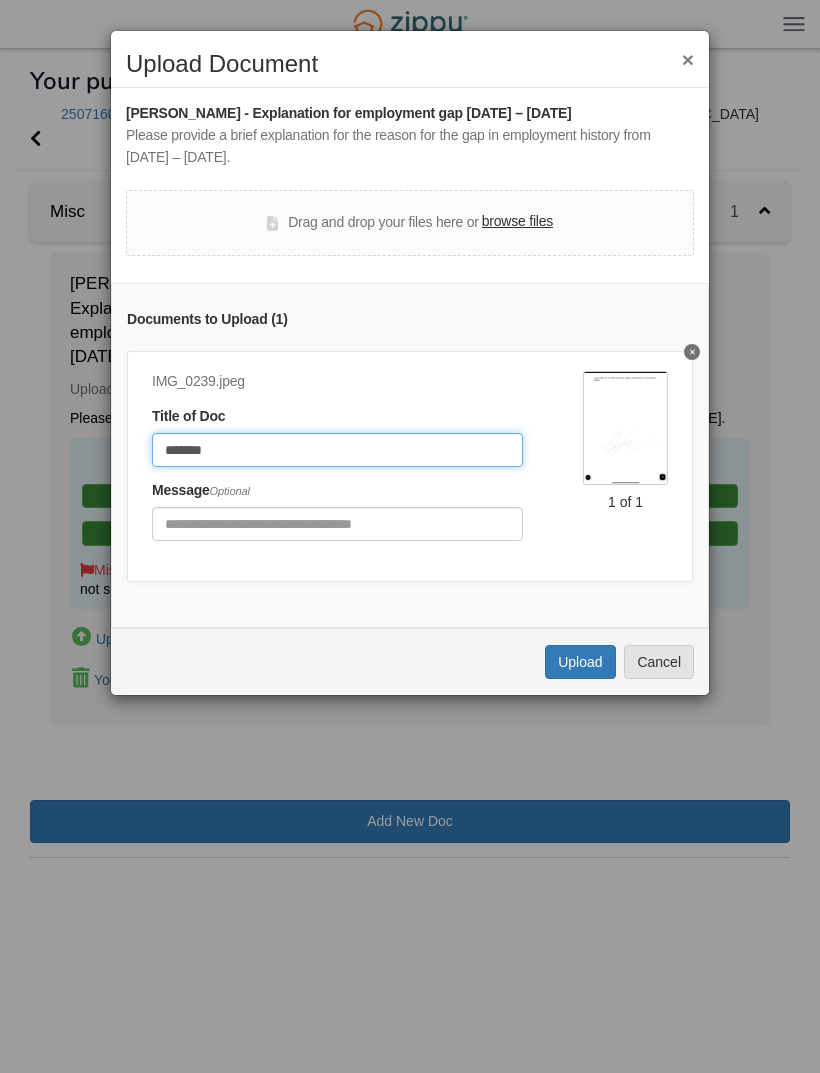type on "******" 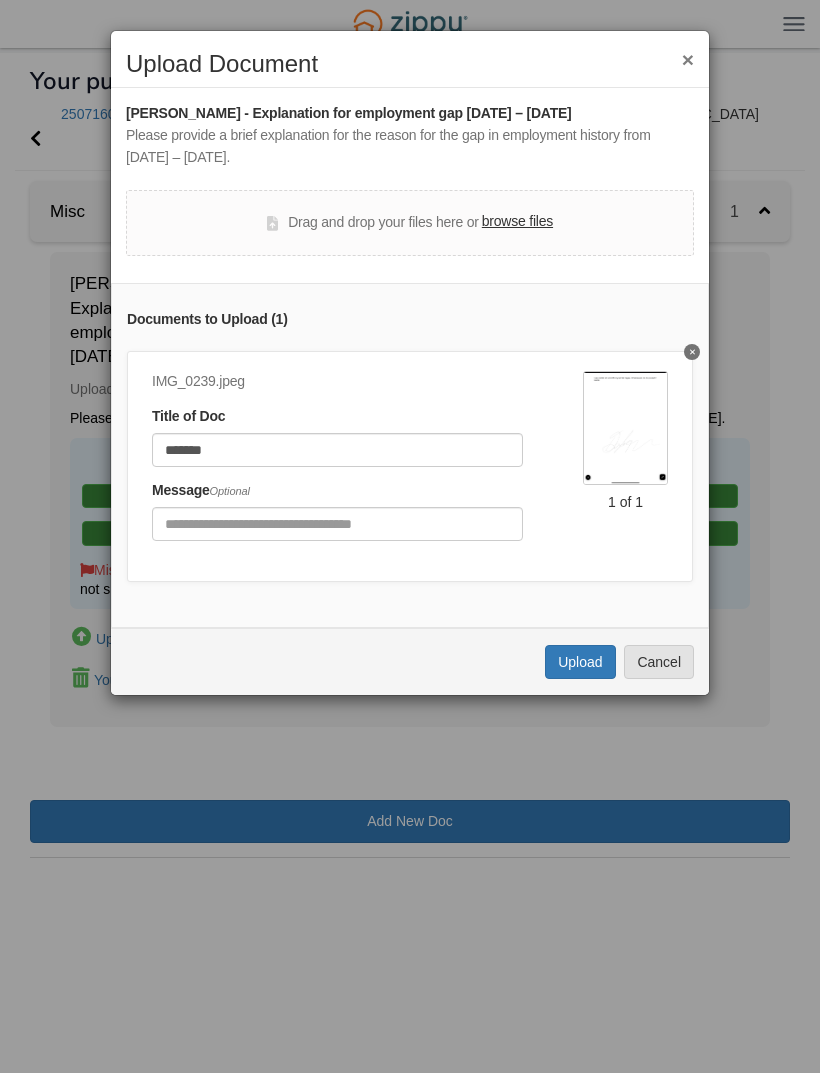 click on "Upload" at bounding box center (580, 662) 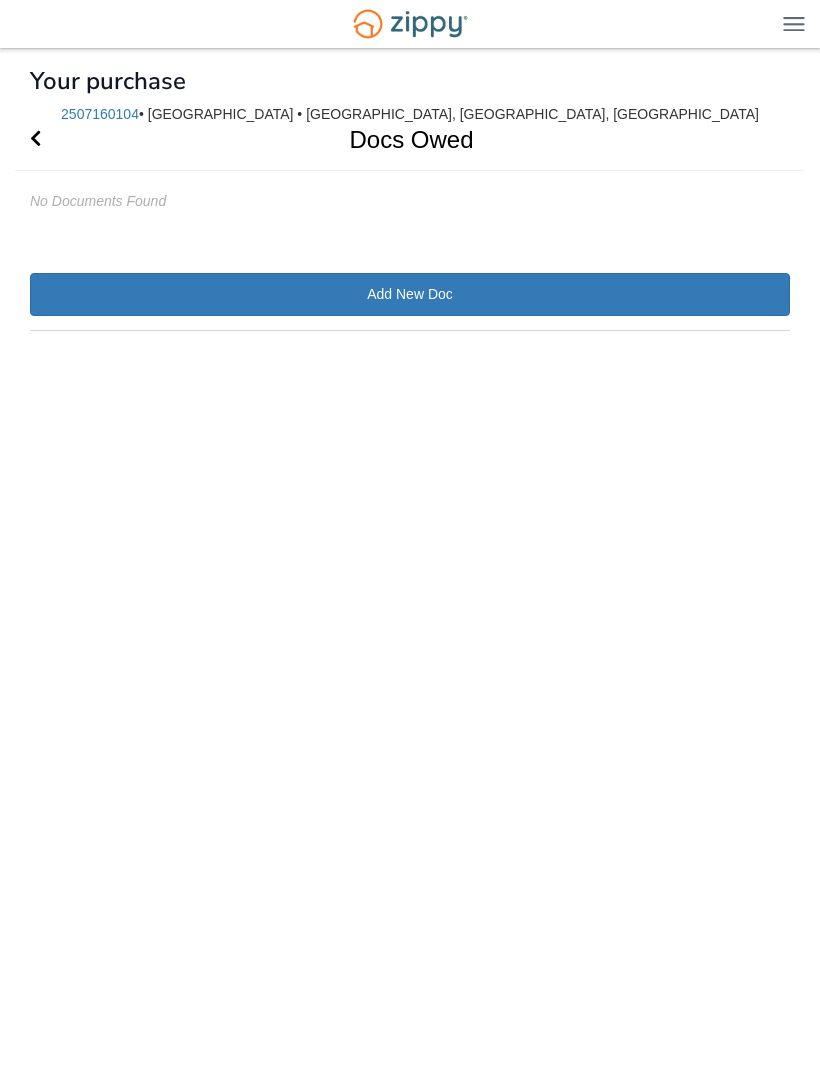 scroll, scrollTop: 26, scrollLeft: 0, axis: vertical 